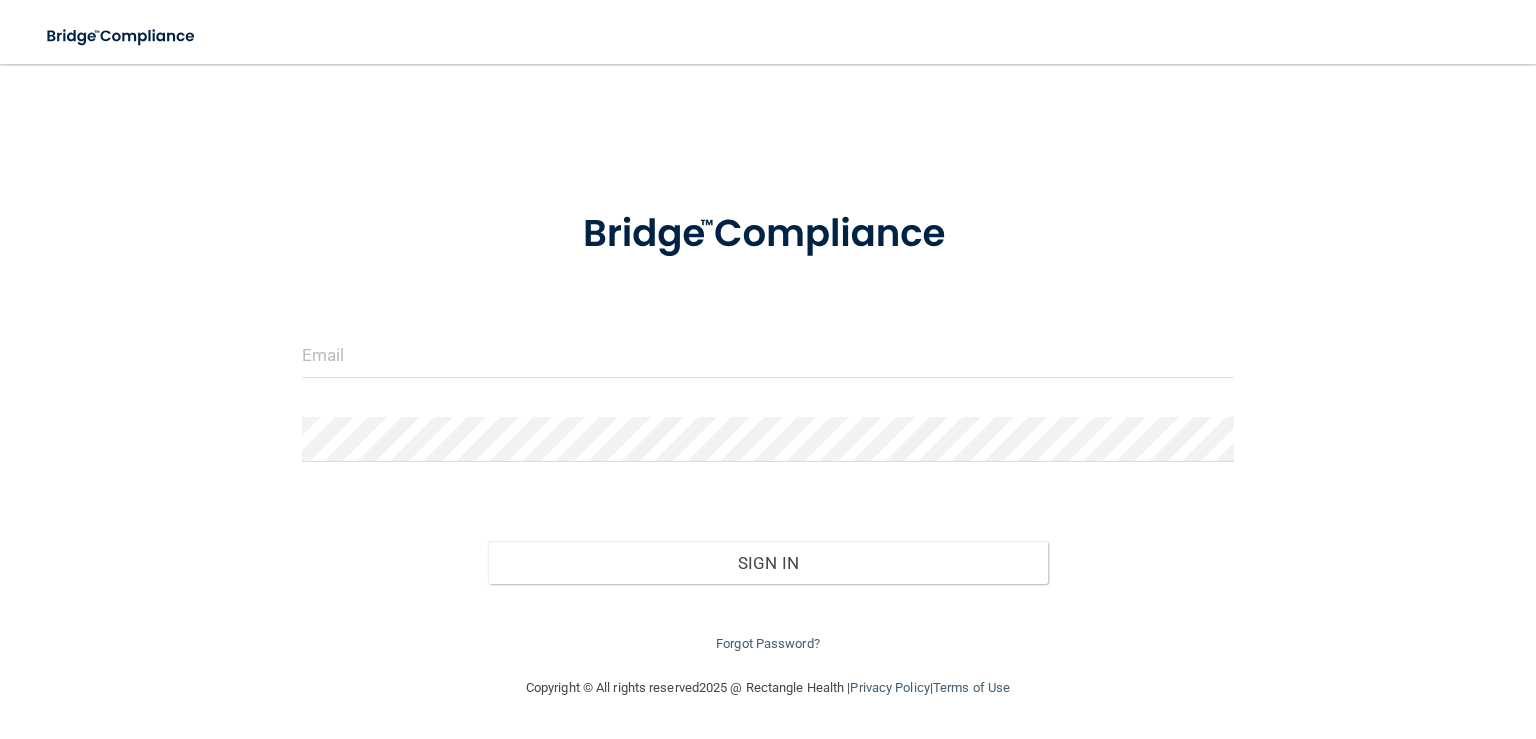 scroll, scrollTop: 0, scrollLeft: 0, axis: both 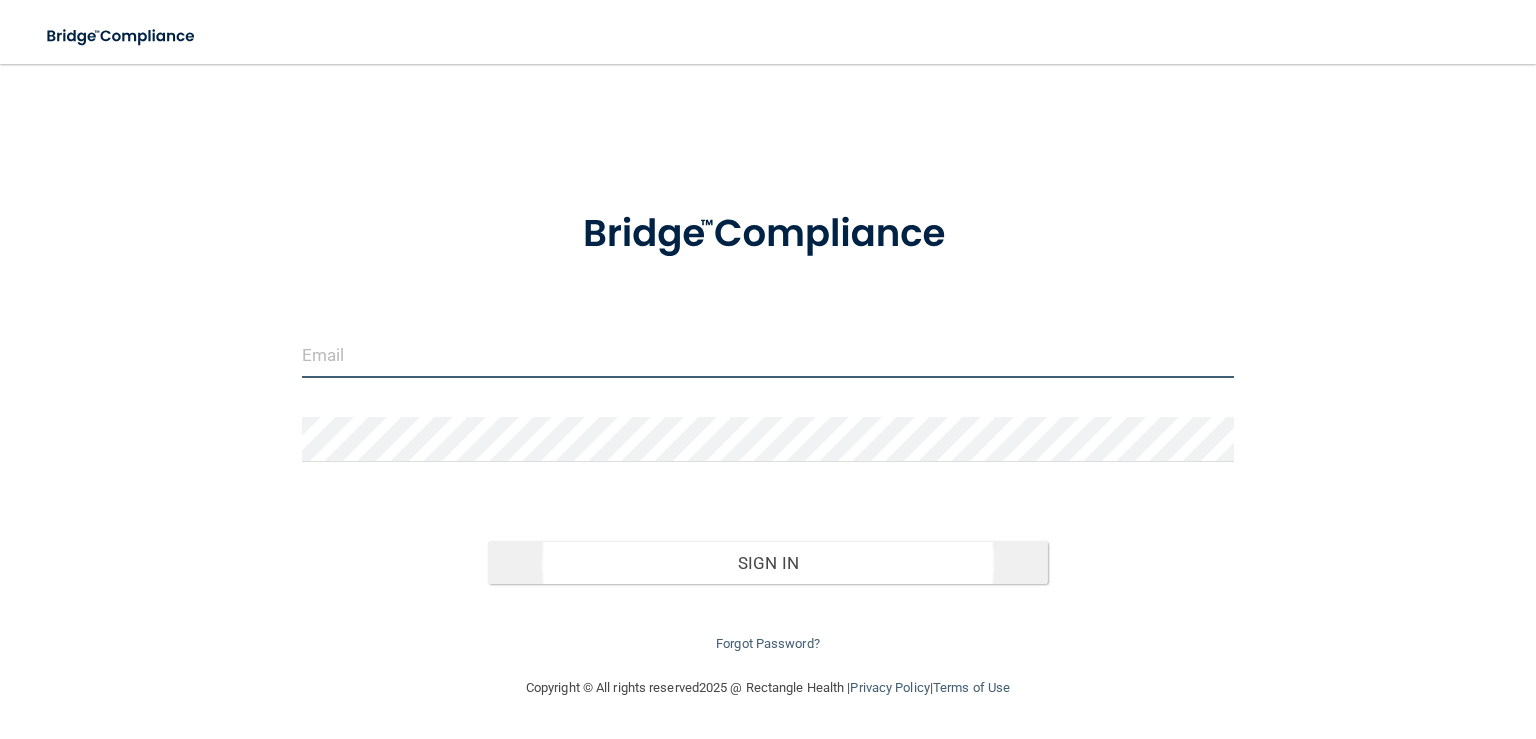 type on "[EMAIL_ADDRESS][DOMAIN_NAME]" 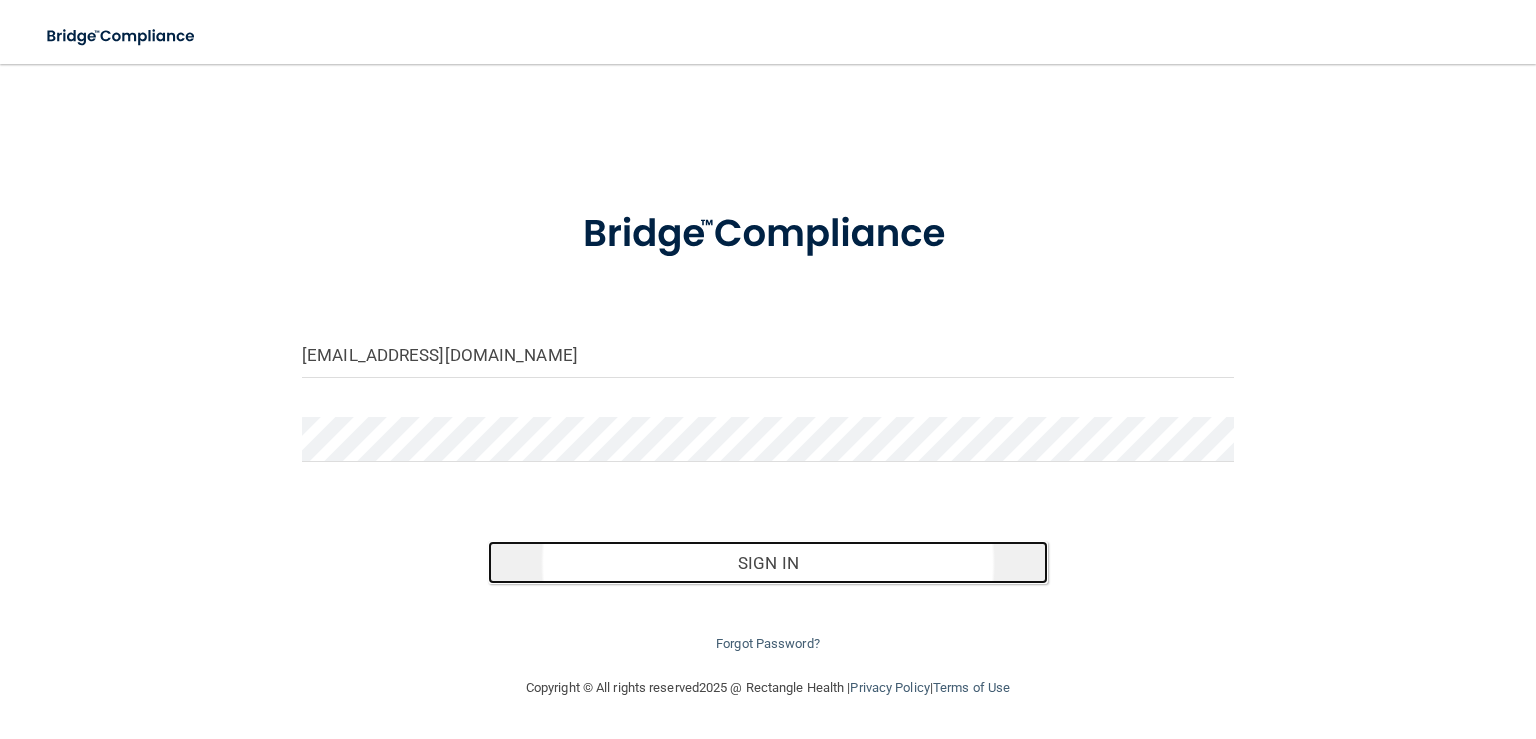 click on "Sign In" at bounding box center (767, 563) 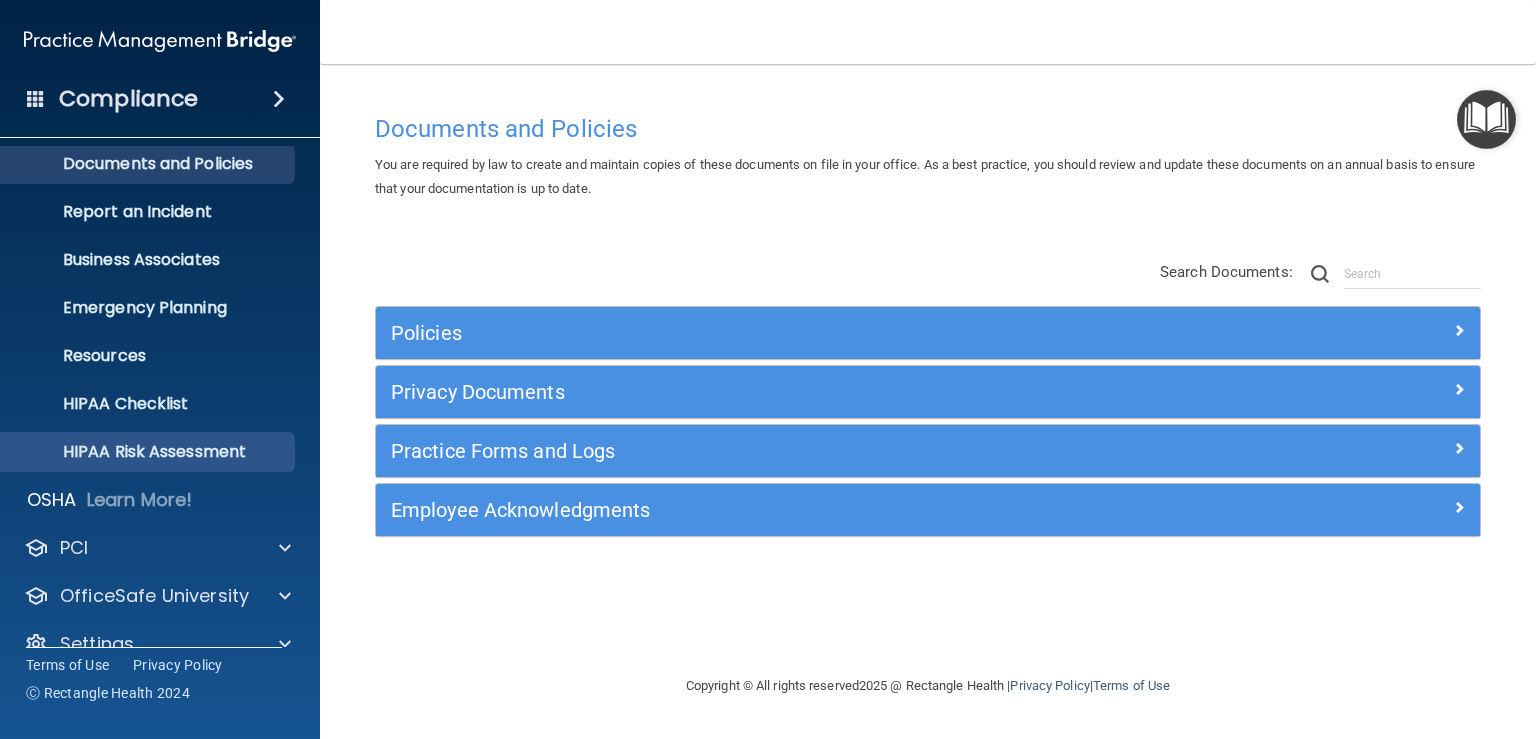 scroll, scrollTop: 90, scrollLeft: 0, axis: vertical 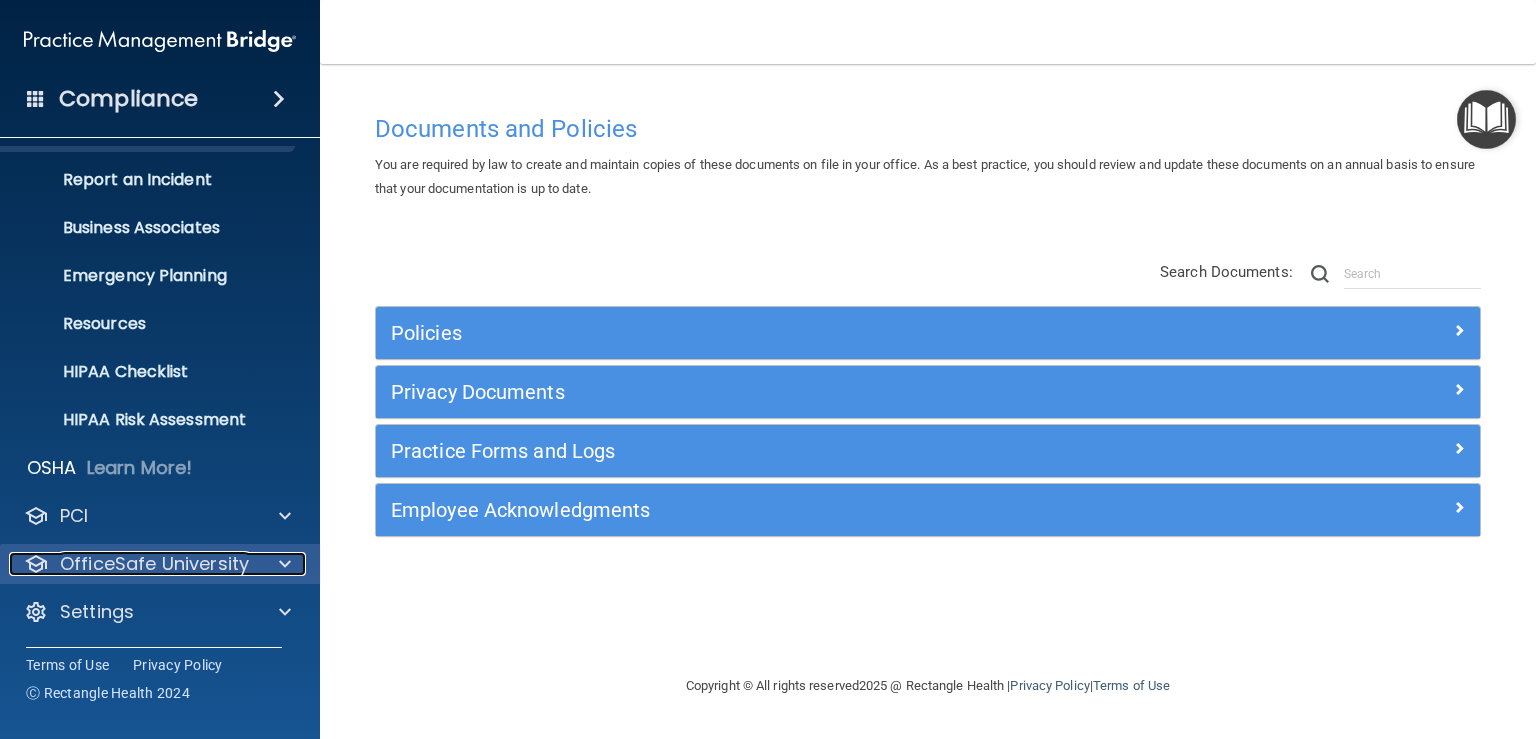 click at bounding box center (282, 564) 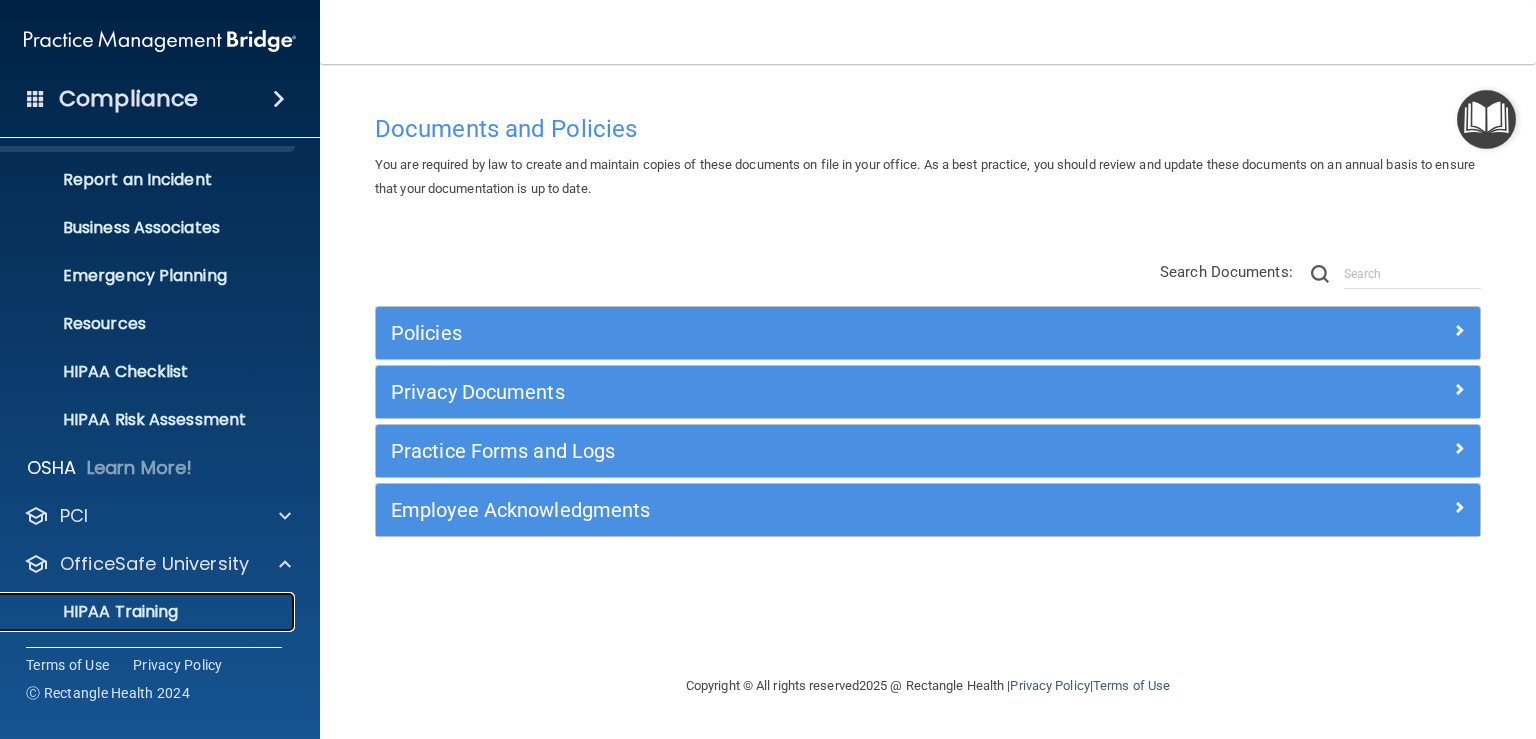 click on "HIPAA Training" at bounding box center [95, 612] 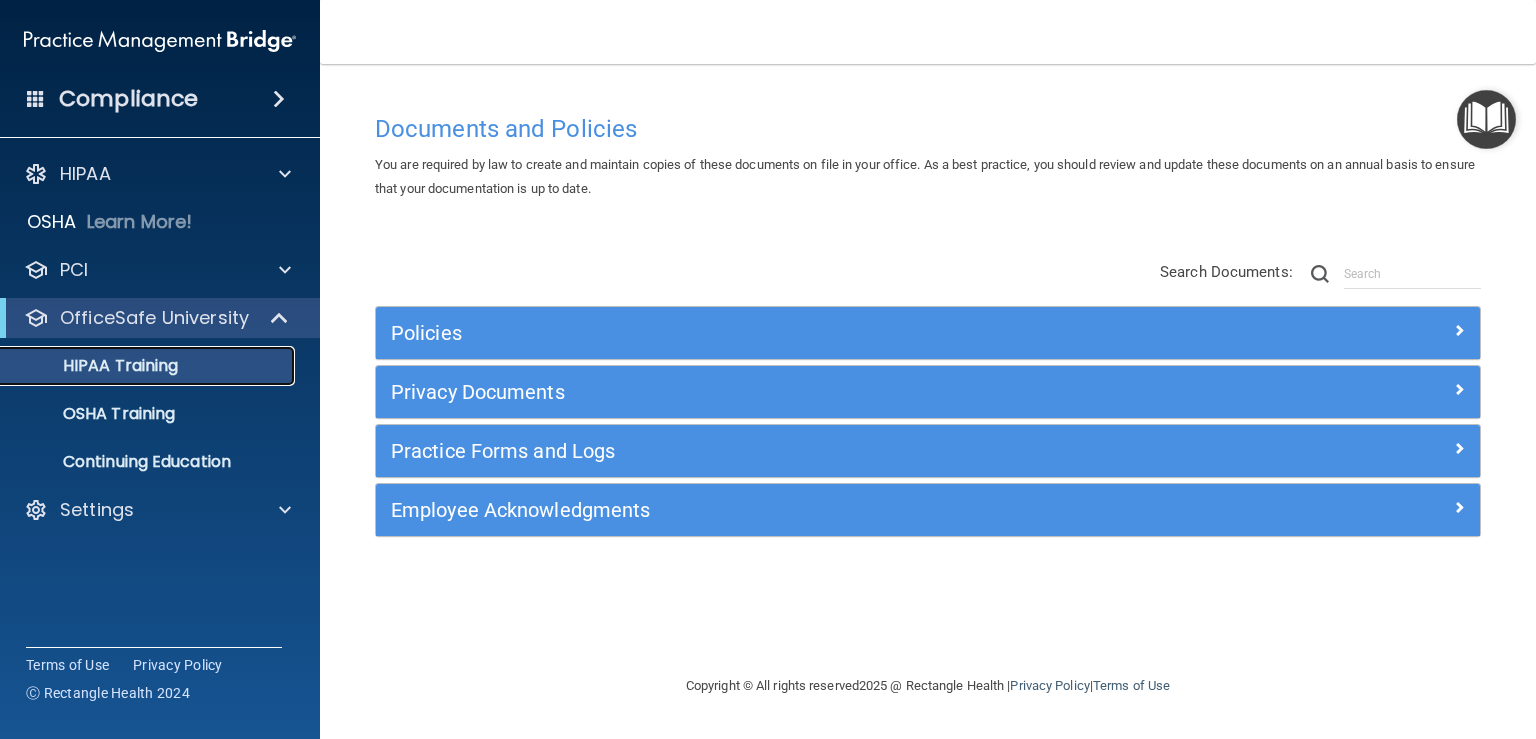 scroll, scrollTop: 0, scrollLeft: 0, axis: both 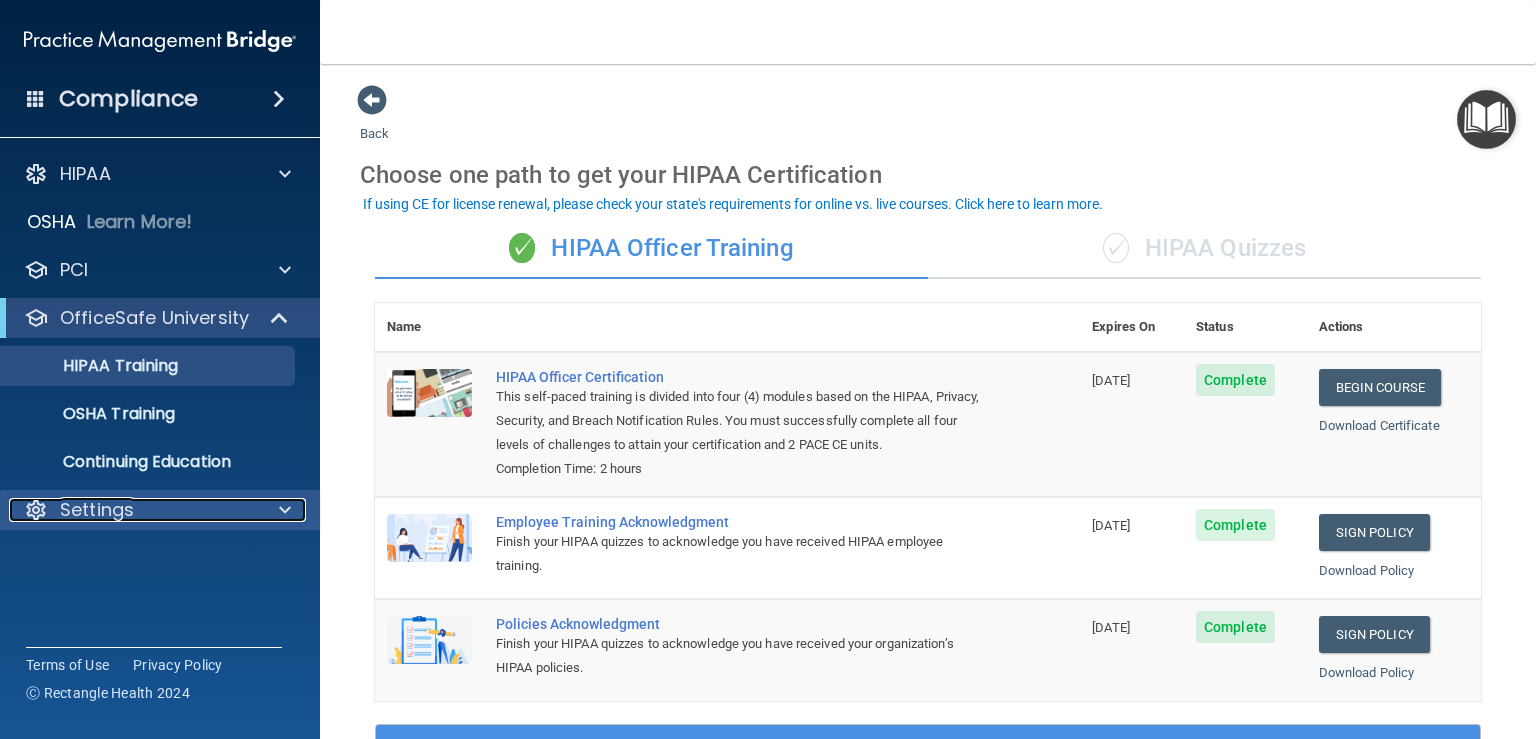 click at bounding box center (285, 510) 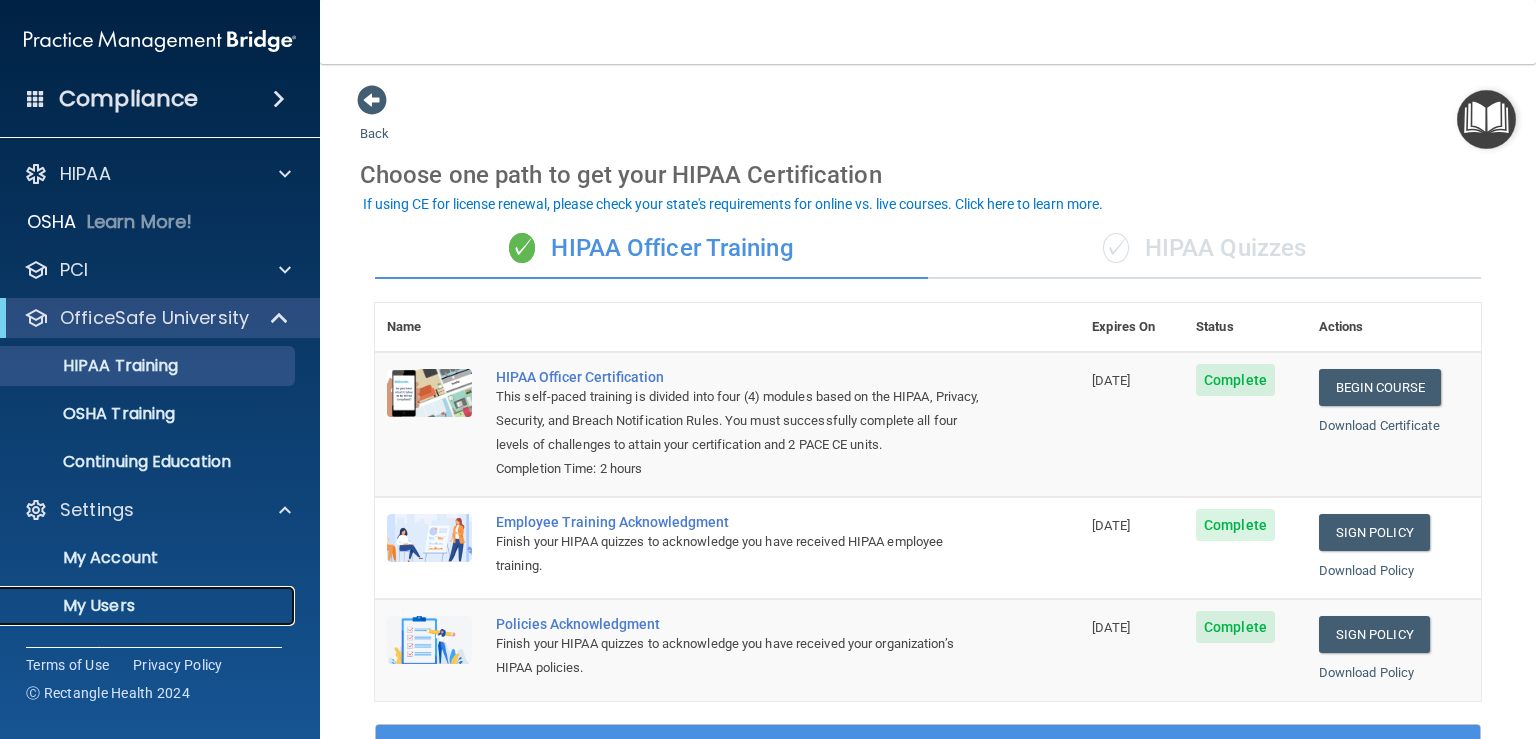 click on "My Users" at bounding box center (149, 606) 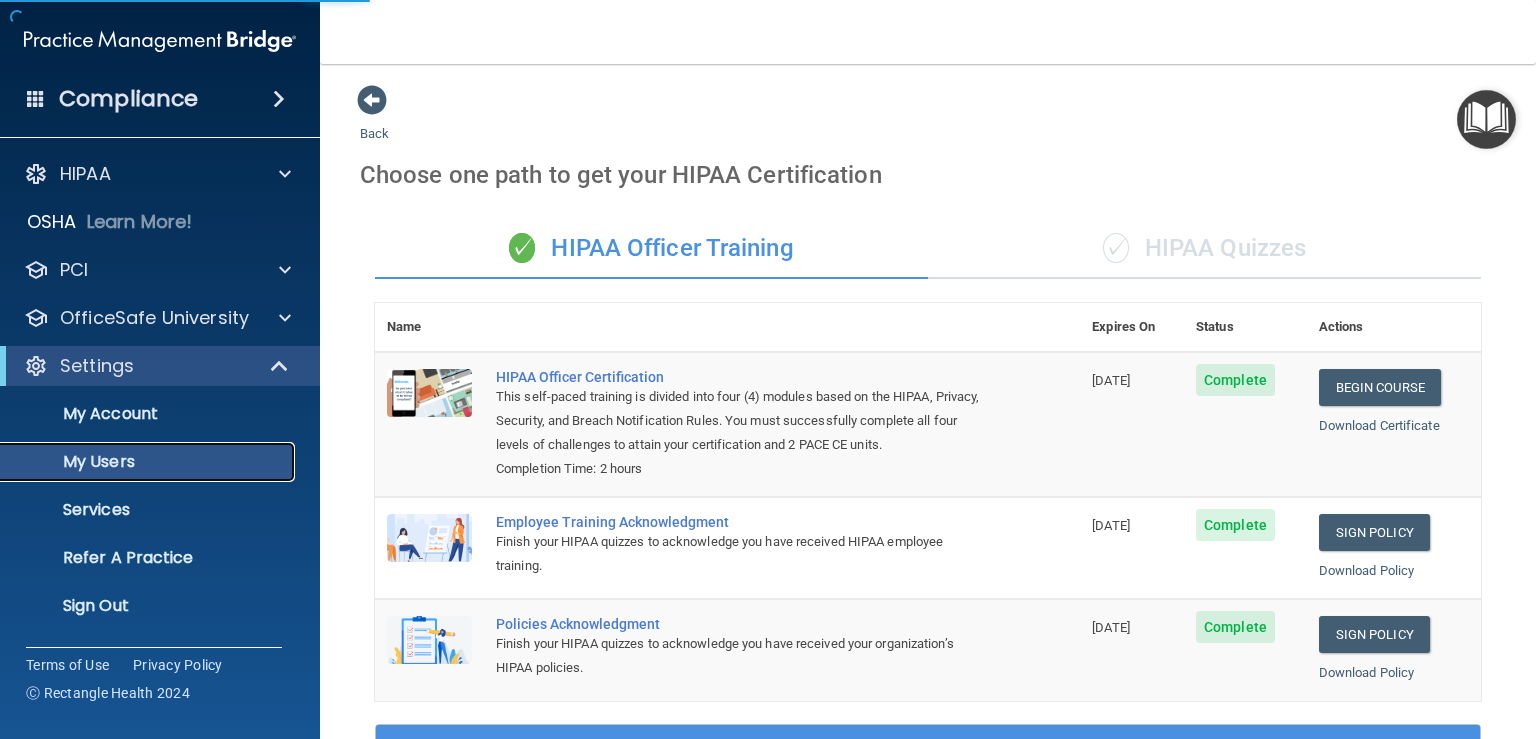 select on "20" 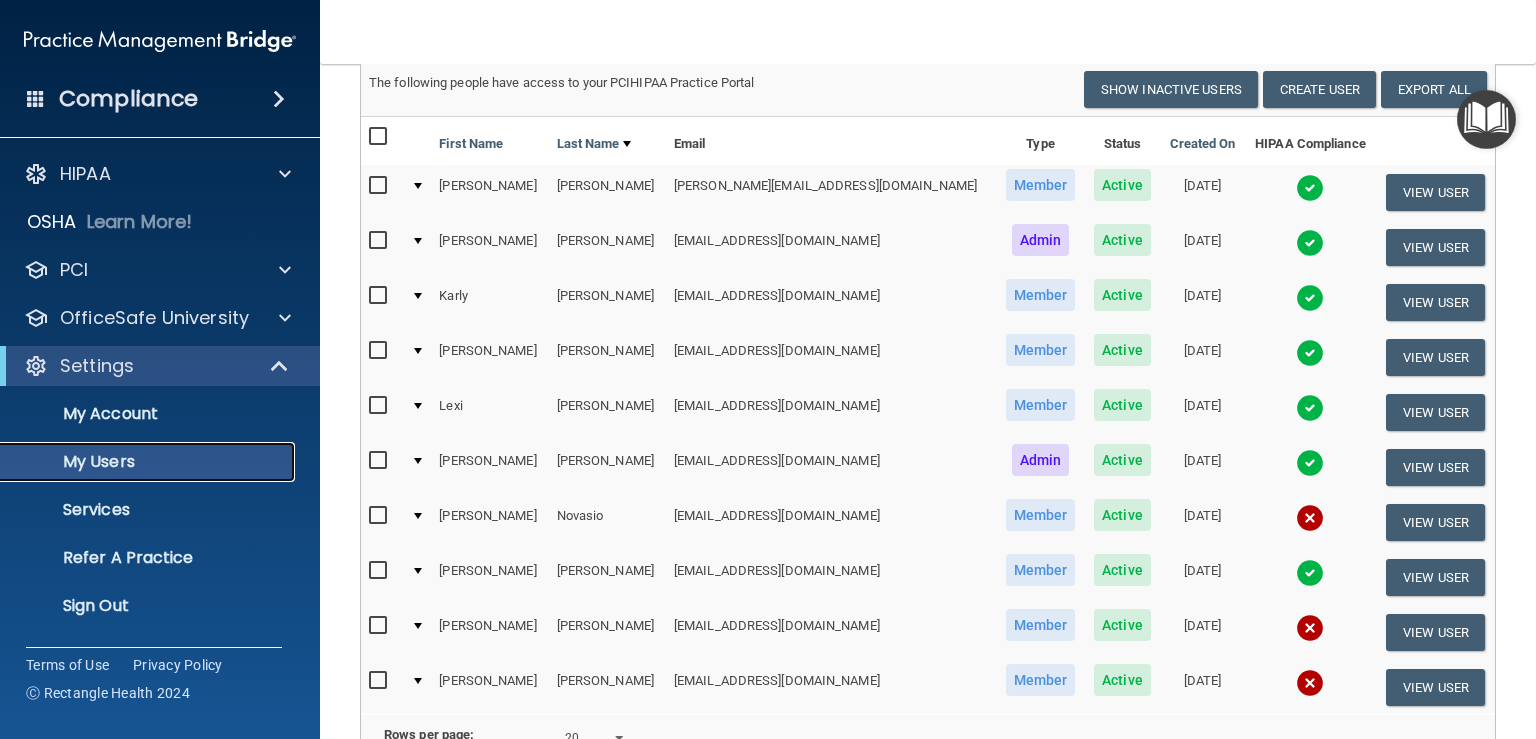 scroll, scrollTop: 200, scrollLeft: 0, axis: vertical 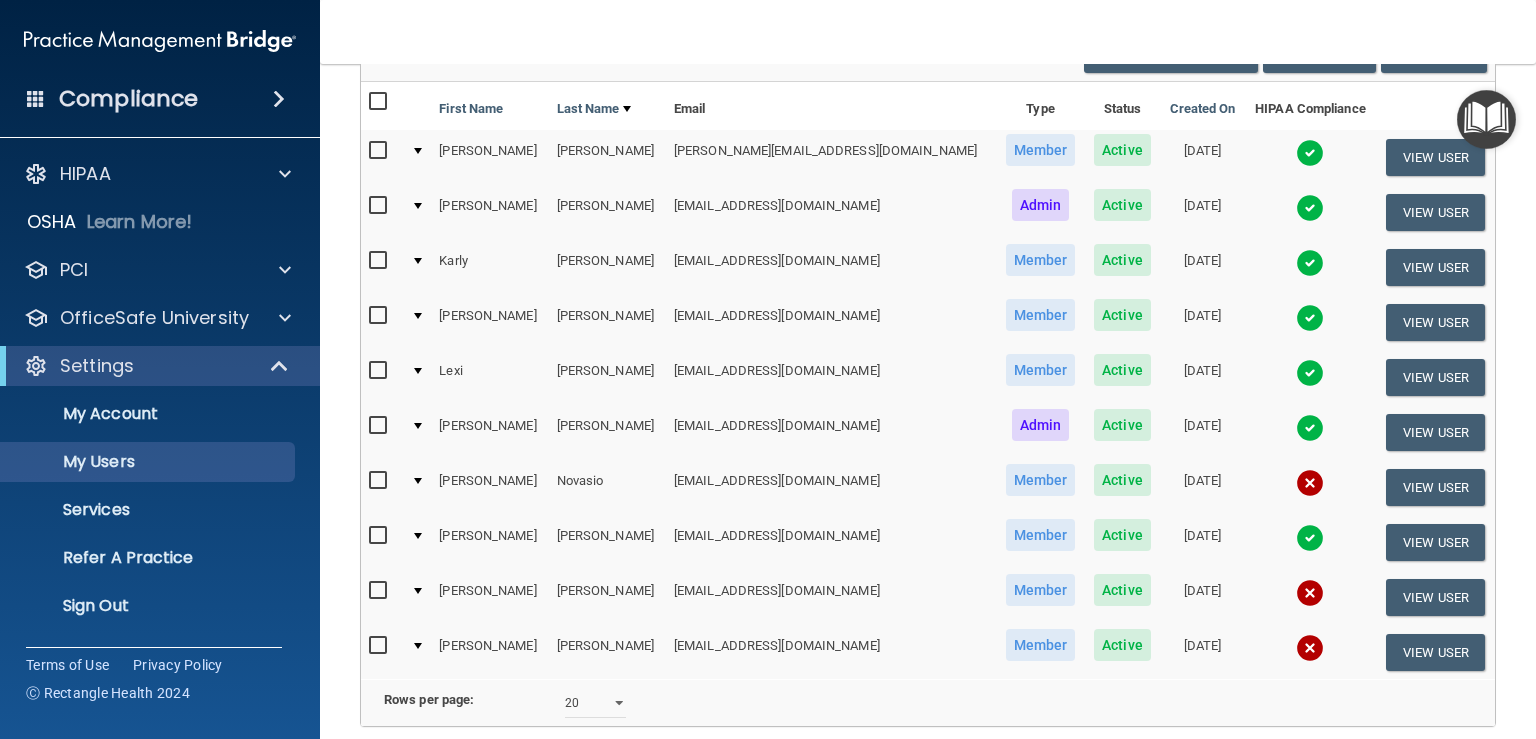 click at bounding box center [1310, 483] 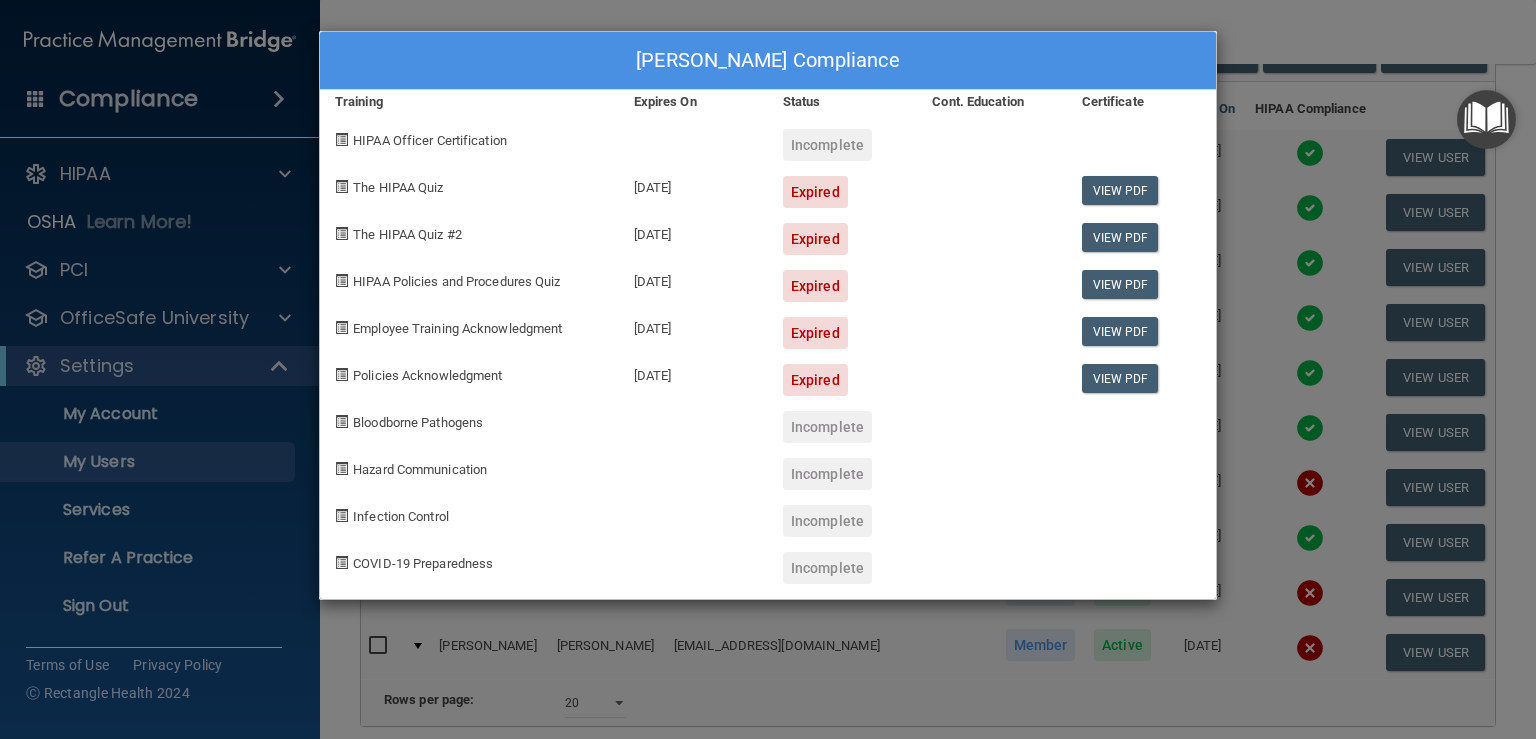 click on "[PERSON_NAME] Compliance      Training   Expires On   Status   Cont. Education   Certificate         HIPAA Officer Certification             Incomplete                      The HIPAA Quiz      [DATE]       Expired              View PDF         The HIPAA Quiz #2      [DATE]       Expired              View PDF         HIPAA Policies and Procedures Quiz      [DATE]       Expired              View PDF         Employee Training Acknowledgment      [DATE]       Expired              View PDF         Policies Acknowledgment      [DATE]       Expired              View PDF         Bloodborne Pathogens             Incomplete                      Hazard Communication             Incomplete                      Infection Control             Incomplete                      COVID-19 Preparedness             Incomplete" at bounding box center (768, 369) 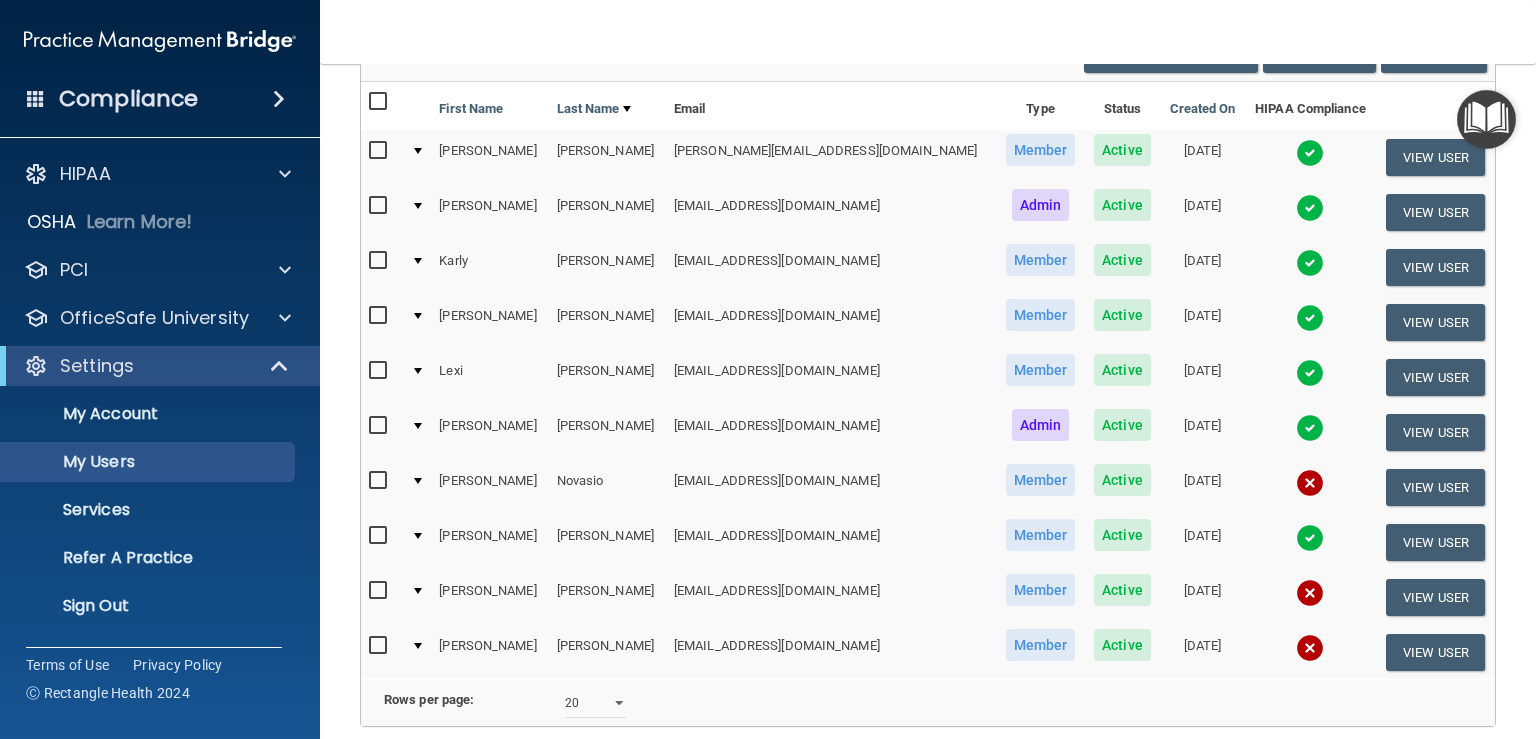 click at bounding box center (1310, 593) 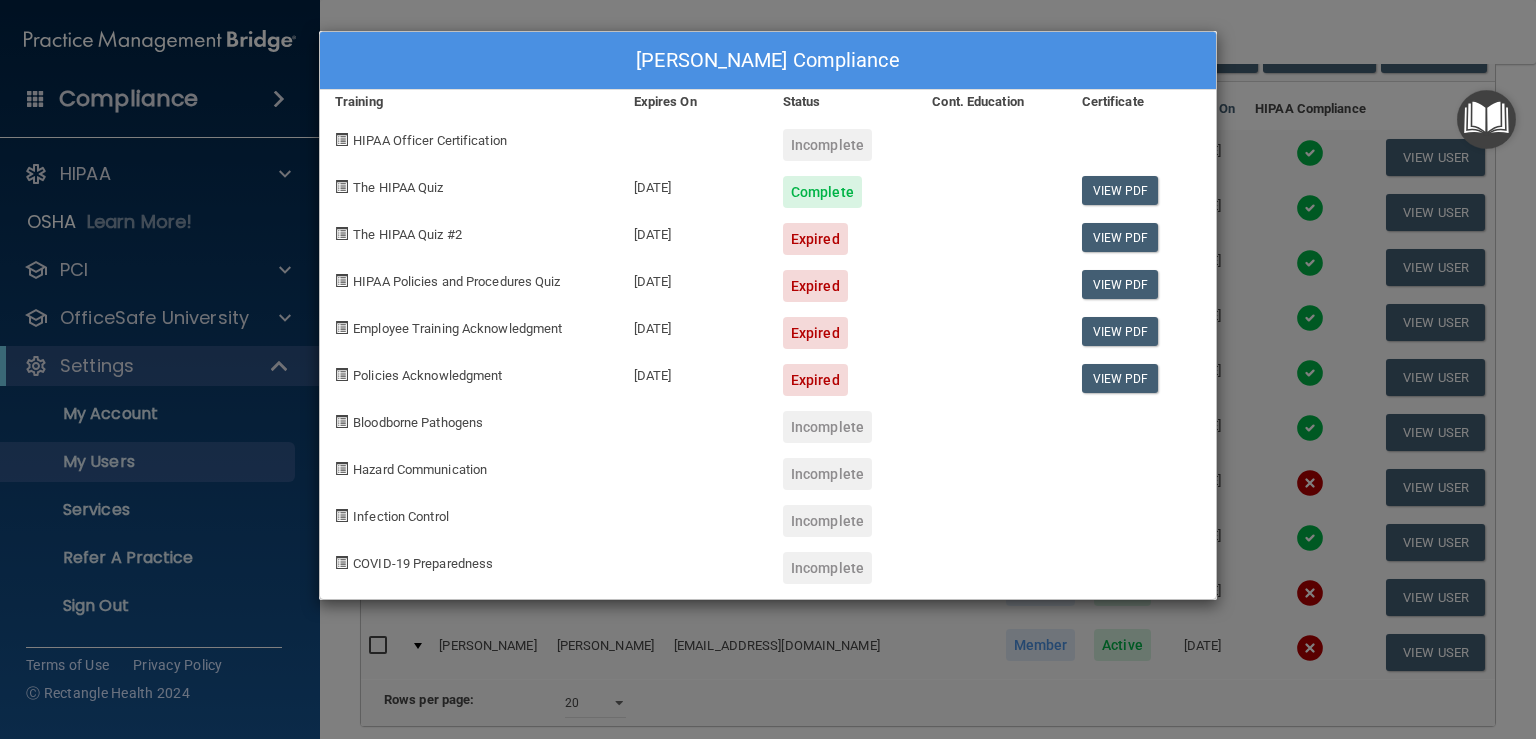 click on "[PERSON_NAME] Compliance      Training   Expires On   Status   Cont. Education   Certificate         HIPAA Officer Certification             Incomplete                      The HIPAA Quiz      [DATE]       Complete              View PDF         The HIPAA Quiz #2      [DATE]       Expired              View PDF         HIPAA Policies and Procedures Quiz      [DATE]       Expired              View PDF         Employee Training Acknowledgment      [DATE]       Expired              View PDF         Policies Acknowledgment      [DATE]       Expired              View PDF         Bloodborne Pathogens             Incomplete                      Hazard Communication             Incomplete                      Infection Control             Incomplete                      COVID-19 Preparedness             Incomplete" at bounding box center [768, 369] 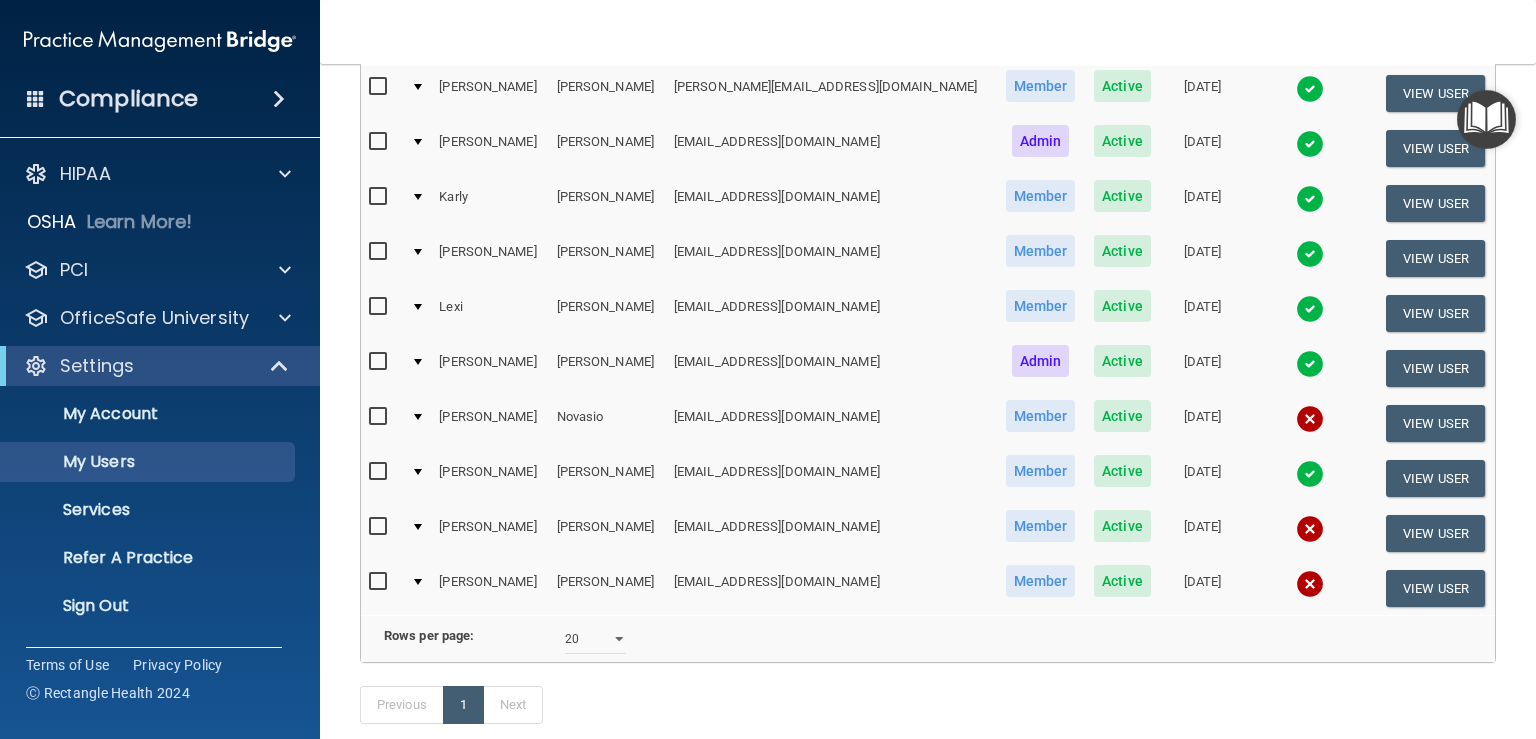 scroll, scrollTop: 300, scrollLeft: 0, axis: vertical 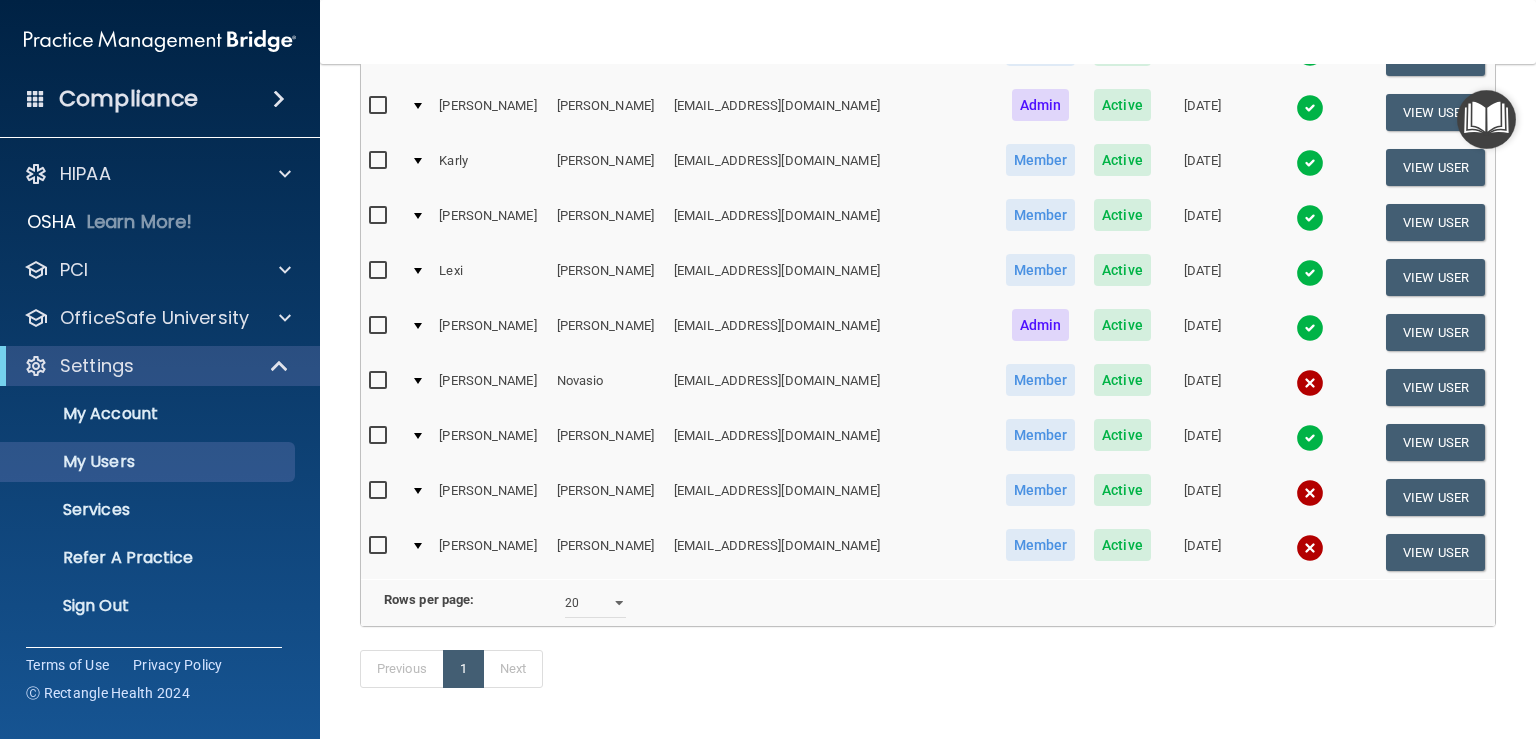 click at bounding box center (1310, 548) 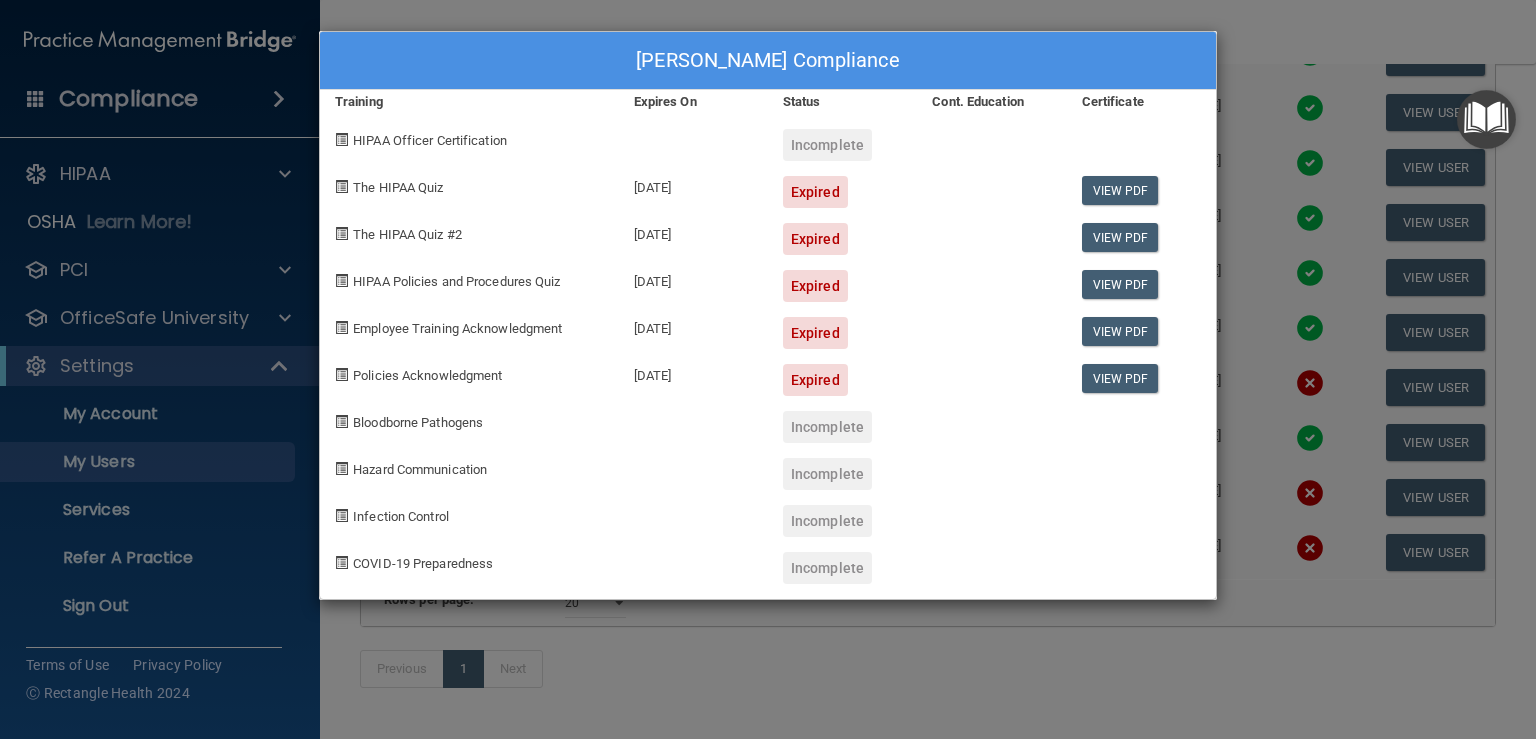 click on "[PERSON_NAME] Compliance      Training   Expires On   Status   Cont. Education   Certificate         HIPAA Officer Certification             Incomplete                      The HIPAA Quiz      [DATE]       Expired              View PDF         The HIPAA Quiz #2      [DATE]       Expired              View PDF         HIPAA Policies and Procedures Quiz      [DATE]       Expired              View PDF         Employee Training Acknowledgment      [DATE]       Expired              View PDF         Policies Acknowledgment      [DATE]       Expired              View PDF         Bloodborne Pathogens             Incomplete                      Hazard Communication             Incomplete                      Infection Control             Incomplete                      COVID-19 Preparedness             Incomplete" at bounding box center (768, 369) 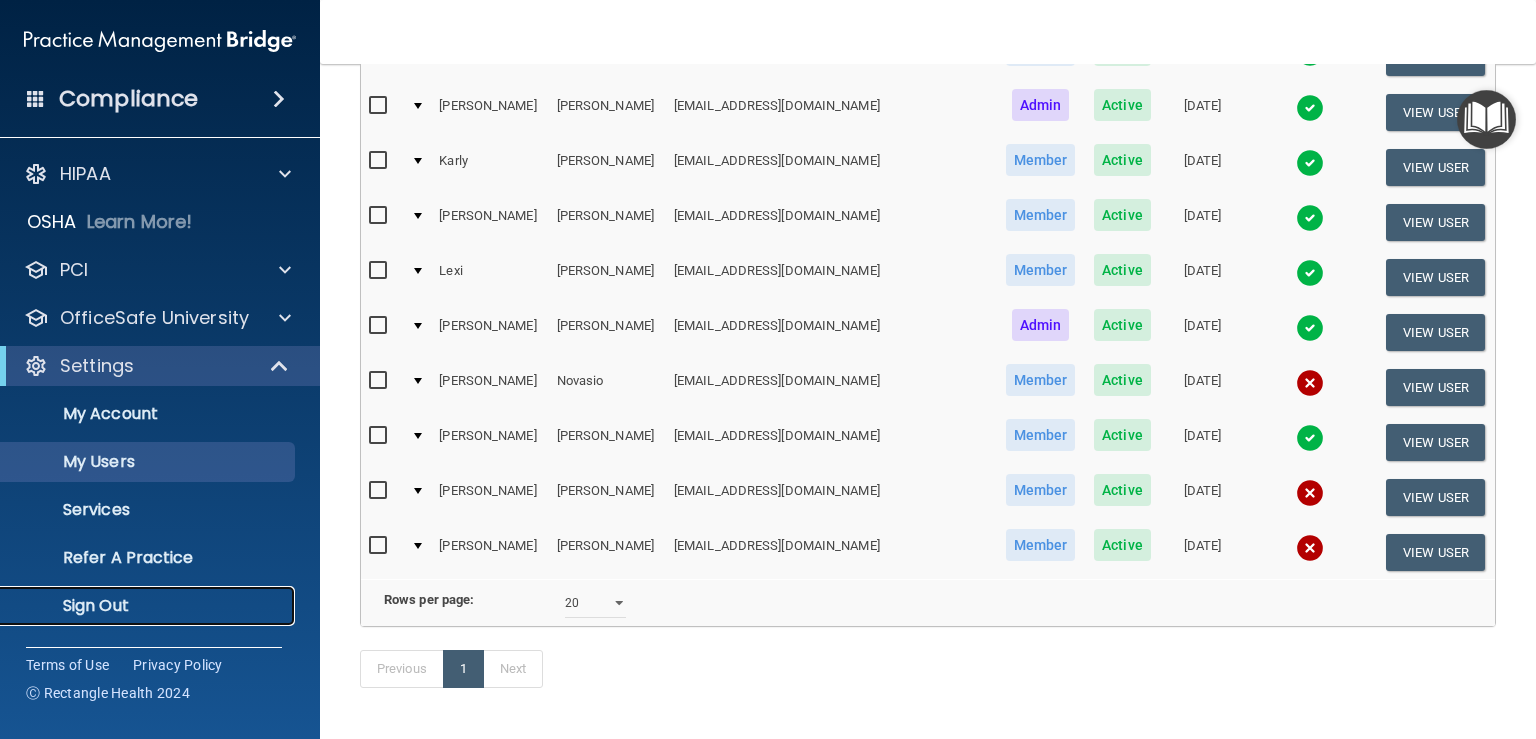 click on "Sign Out" 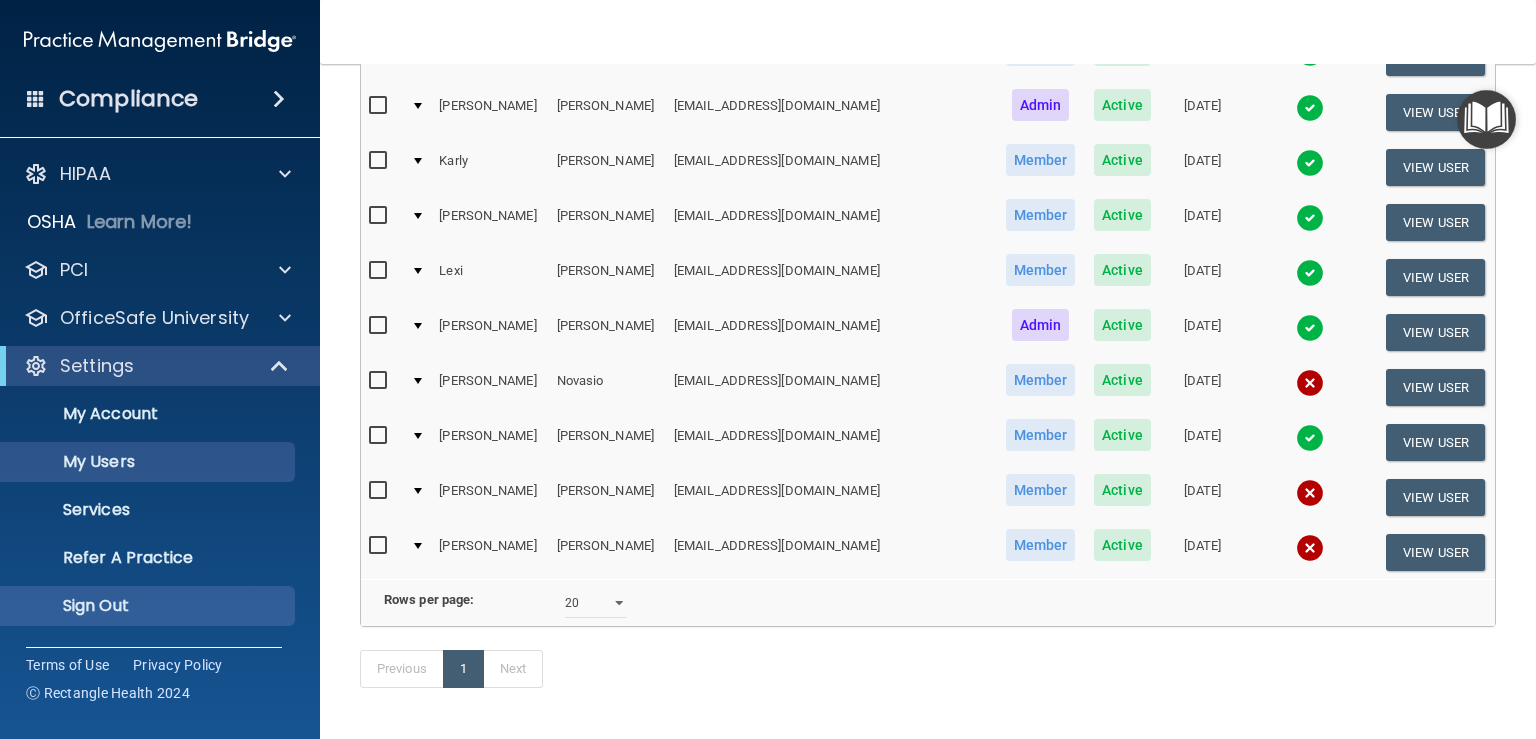 scroll, scrollTop: 0, scrollLeft: 0, axis: both 